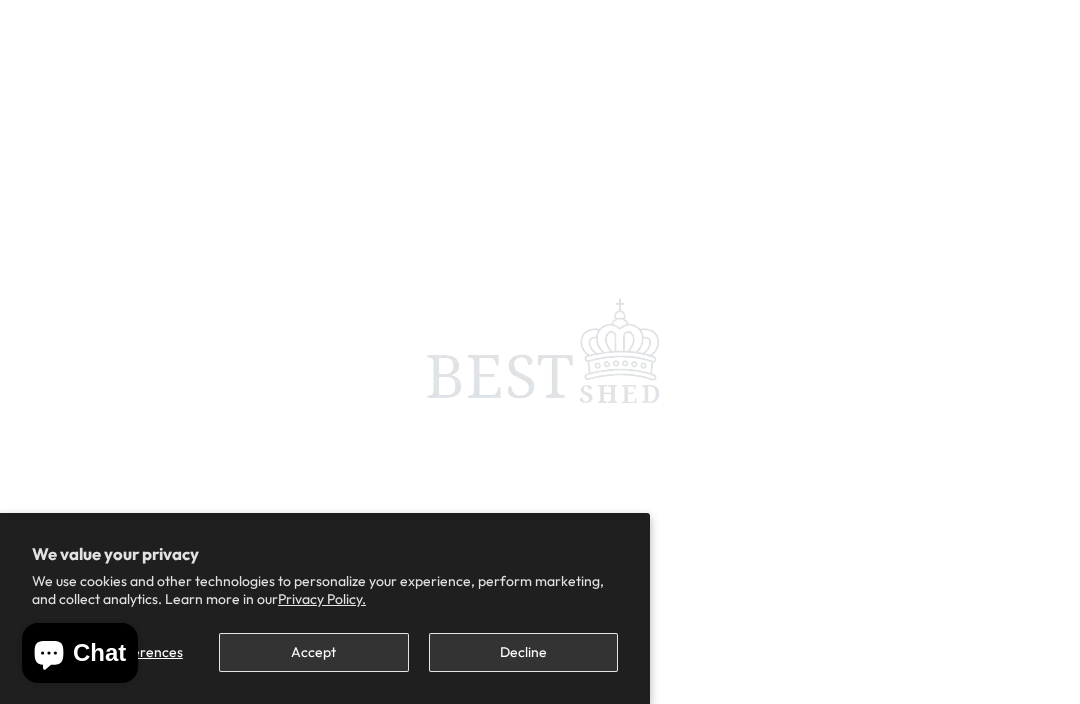 scroll, scrollTop: 0, scrollLeft: 0, axis: both 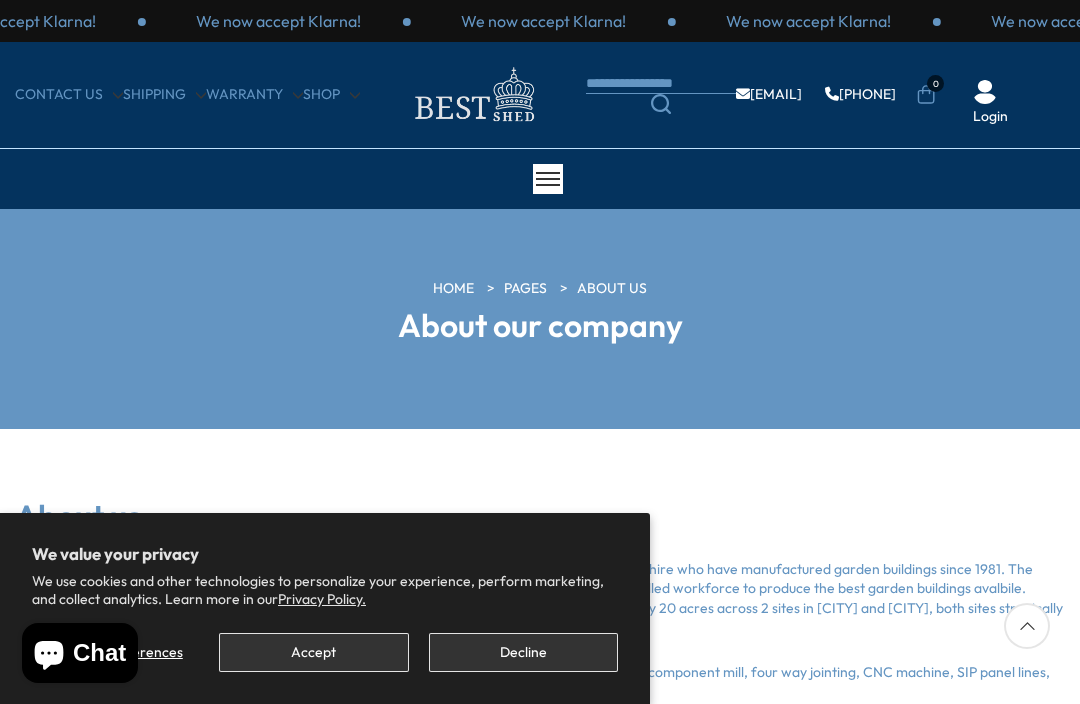 click on "Decline" at bounding box center (523, 652) 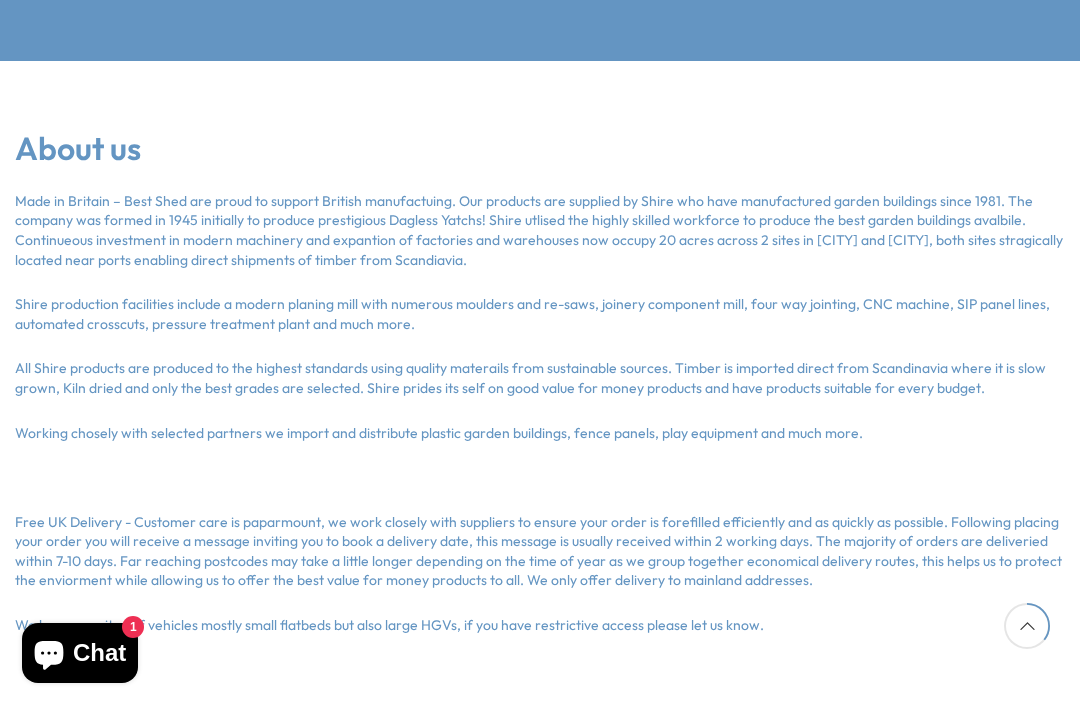 scroll, scrollTop: 0, scrollLeft: 0, axis: both 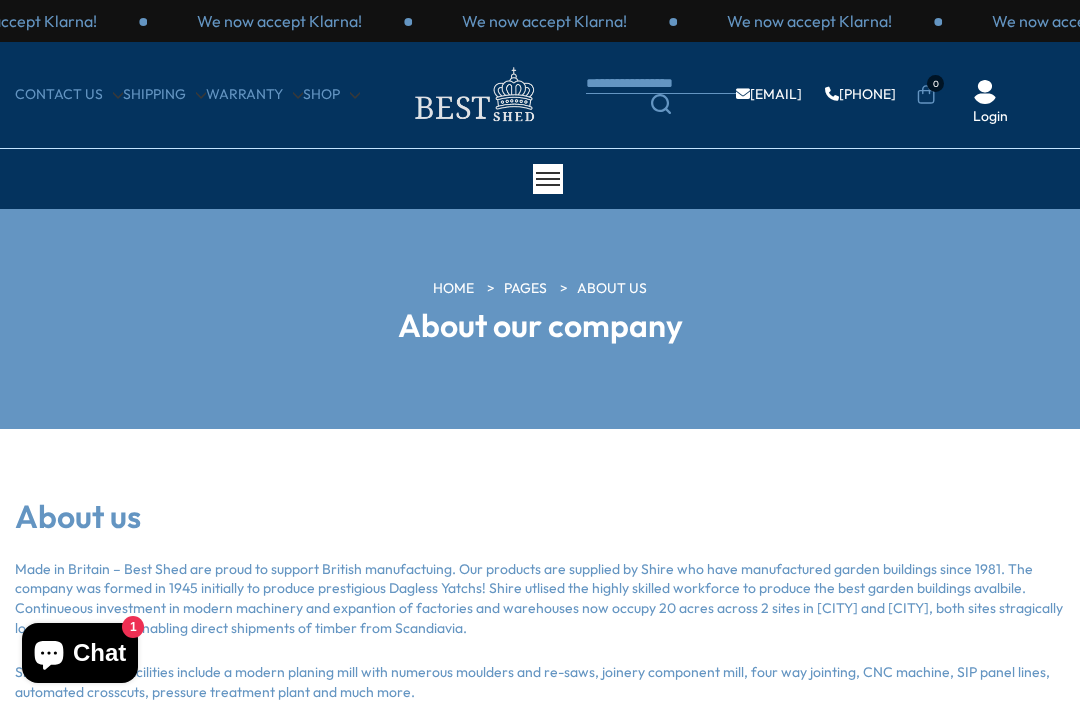 click on "We value your privacy We use cookies and other technologies to personalize your experience, perform marketing, and collect analytics. Learn more in our   Privacy Policy. Manage preferences Accept Decline
We now accept Klarna!
We now accept Klarna!
We now accept Klarna!
We now accept Klarna!
We now accept Klarna!
We now accept Klarna!
We now accept Klarna!
We now accept Klarna!
We now accept Klarna!" at bounding box center (540, 915) 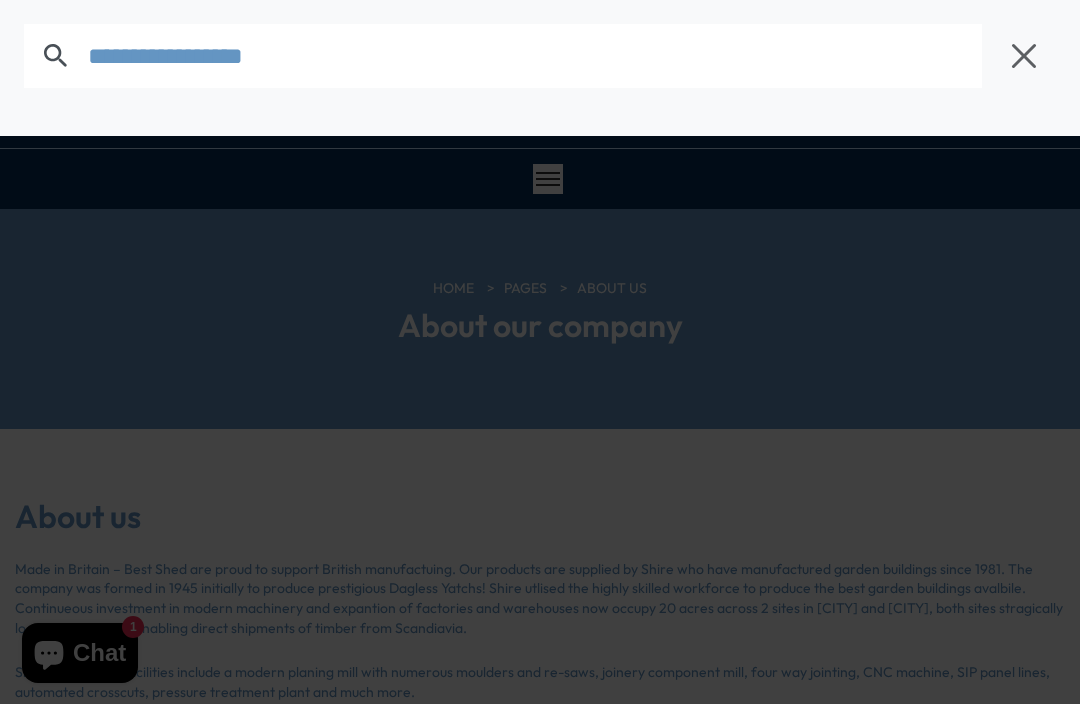 click at bounding box center (540, 56) 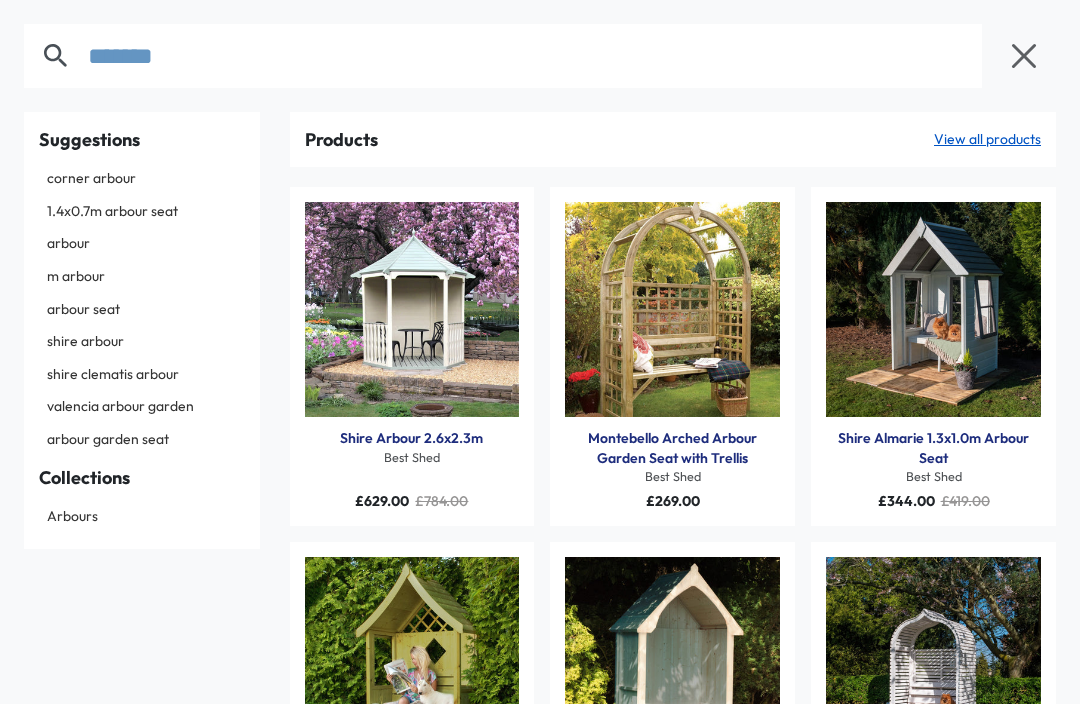 type on "*******" 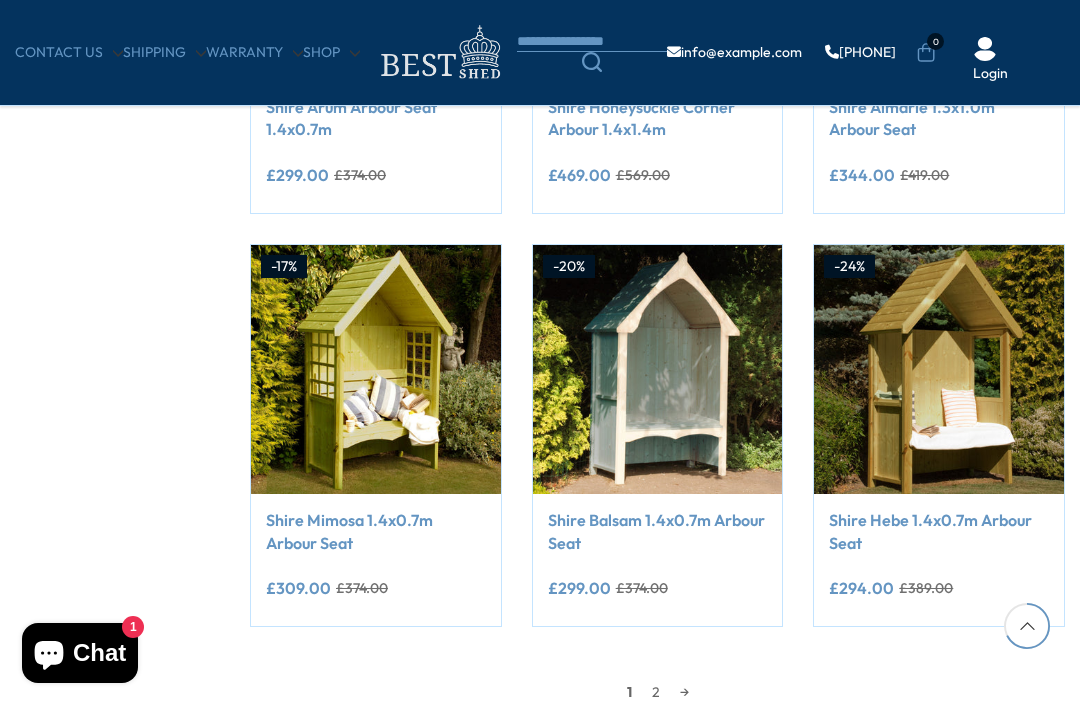 scroll, scrollTop: 1610, scrollLeft: 0, axis: vertical 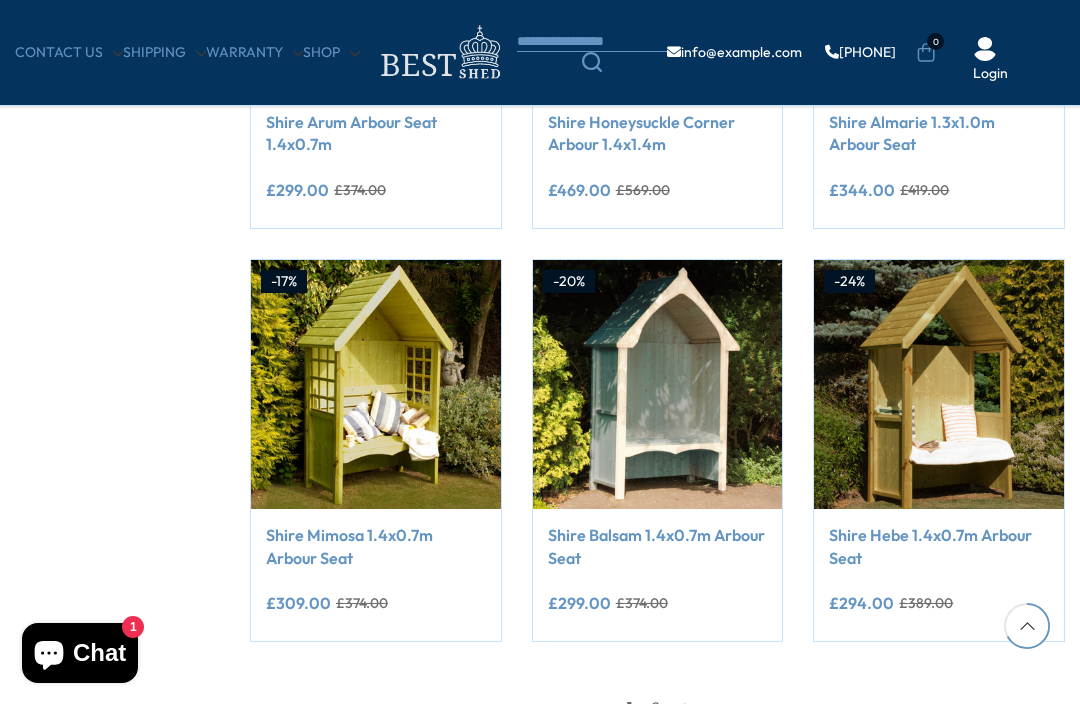 click on "→" at bounding box center [684, 707] 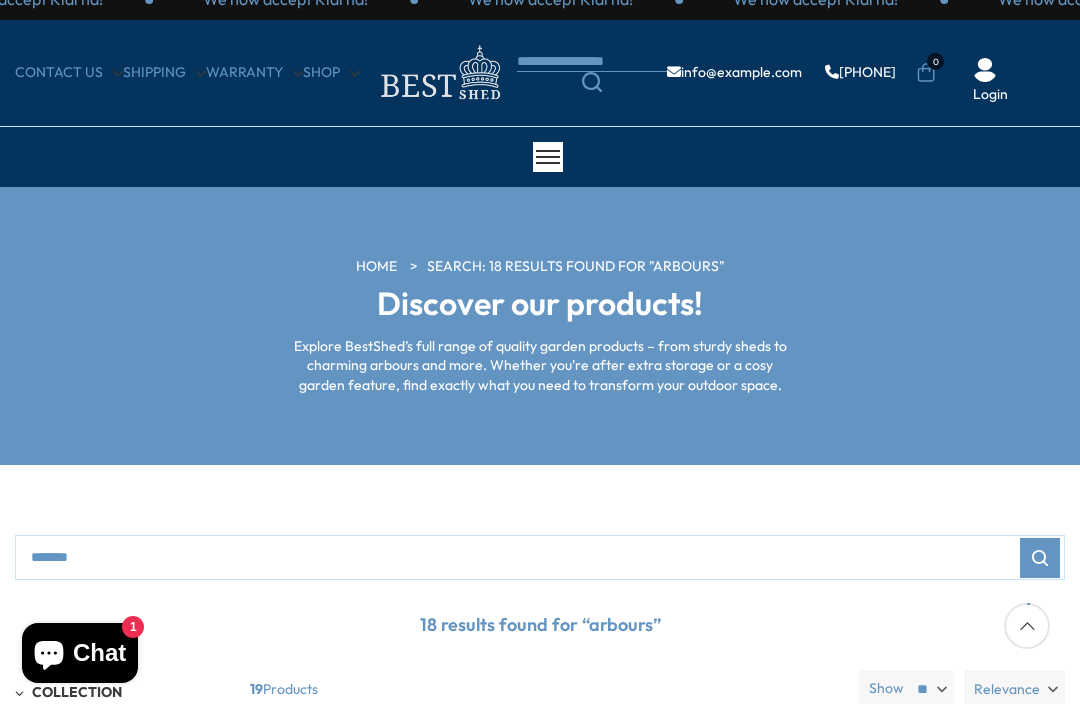 scroll, scrollTop: 0, scrollLeft: 0, axis: both 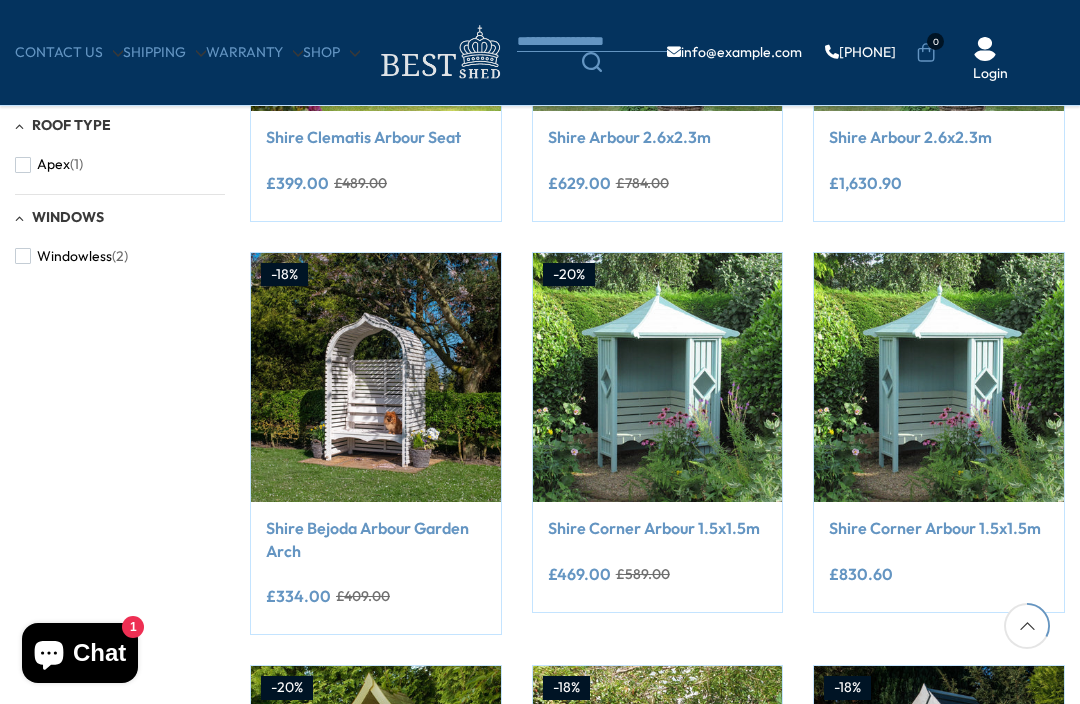 click on "Add to Cart" at bounding box center (658, 462) 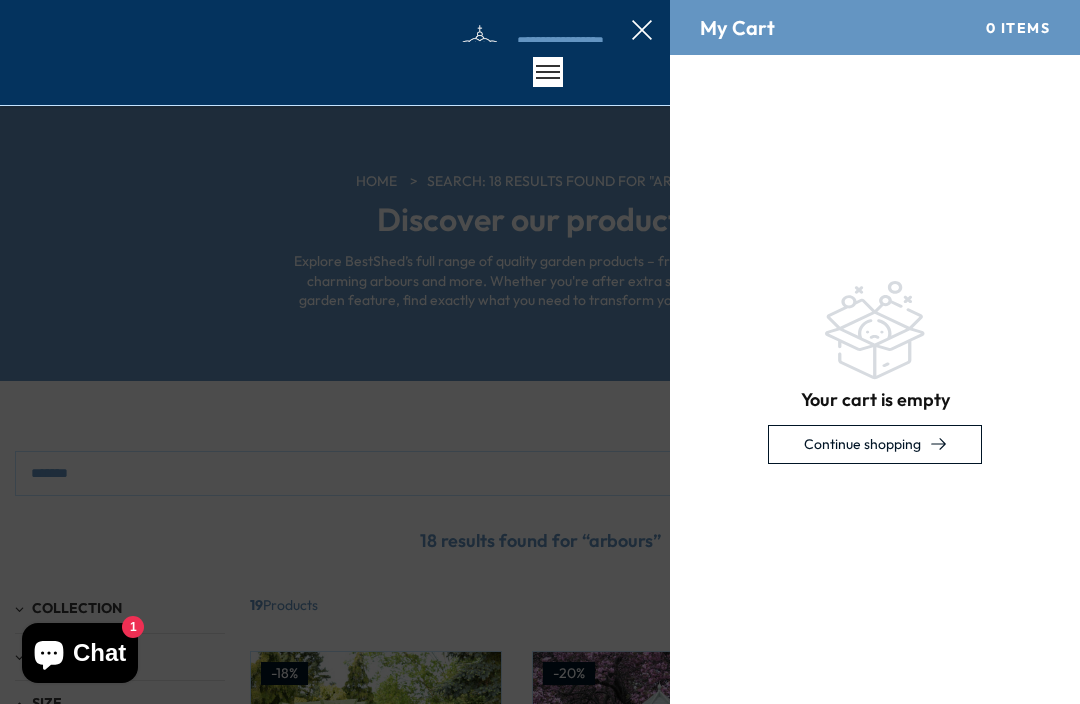 scroll, scrollTop: 0, scrollLeft: 0, axis: both 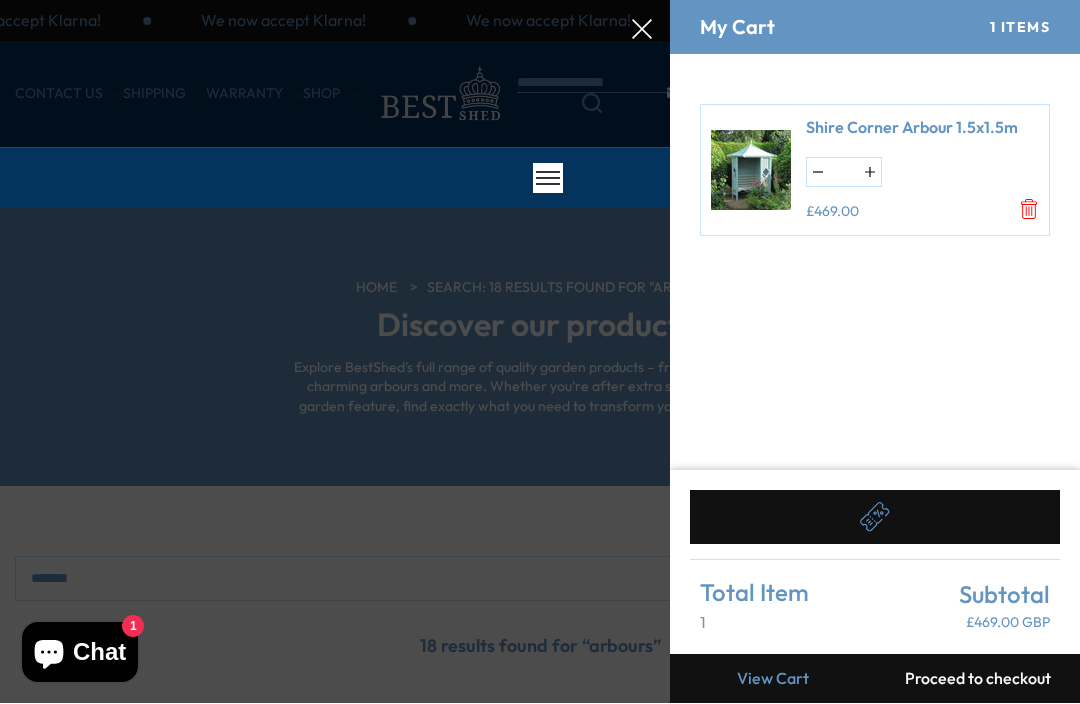 click at bounding box center (540, 0) 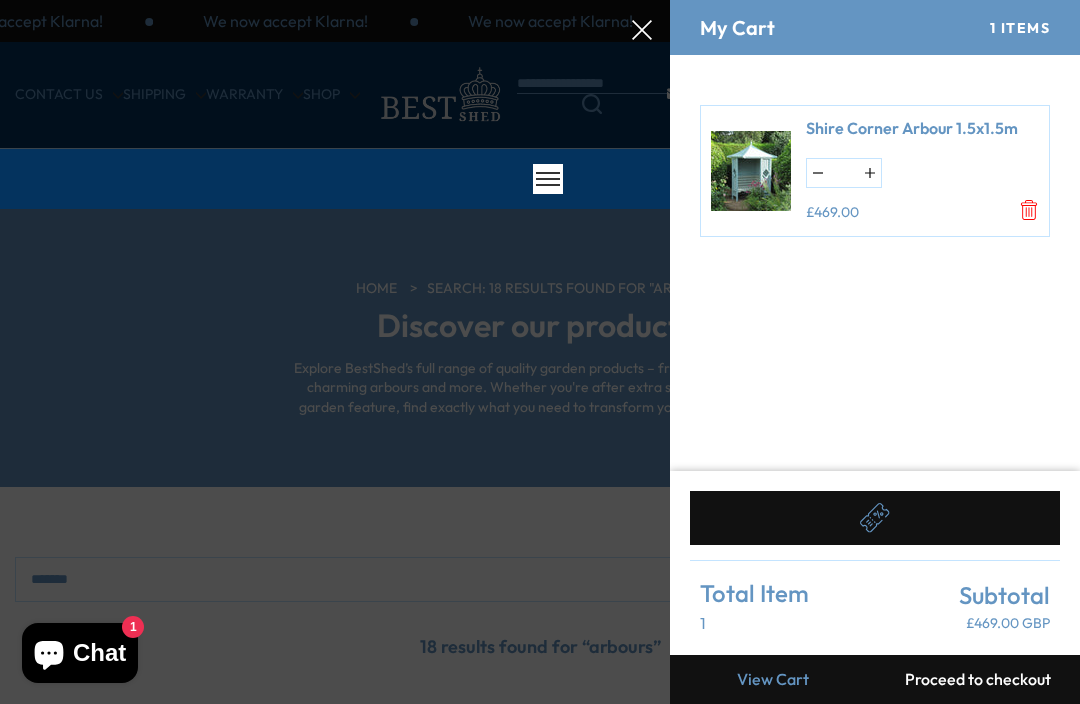 click 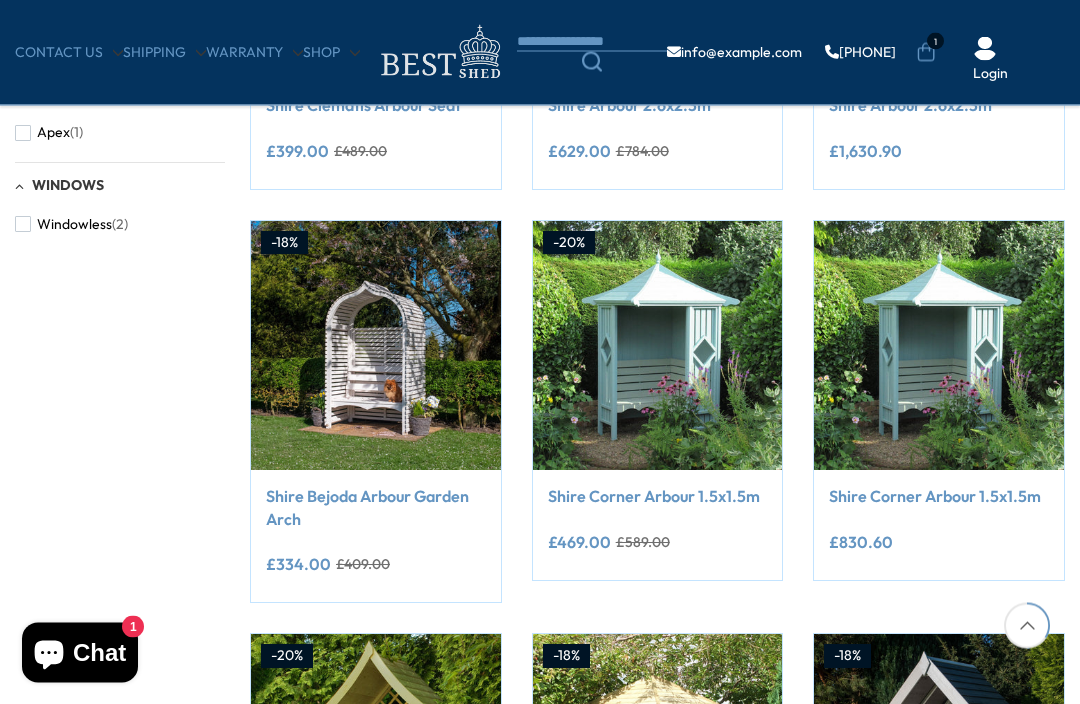 scroll, scrollTop: 822, scrollLeft: 0, axis: vertical 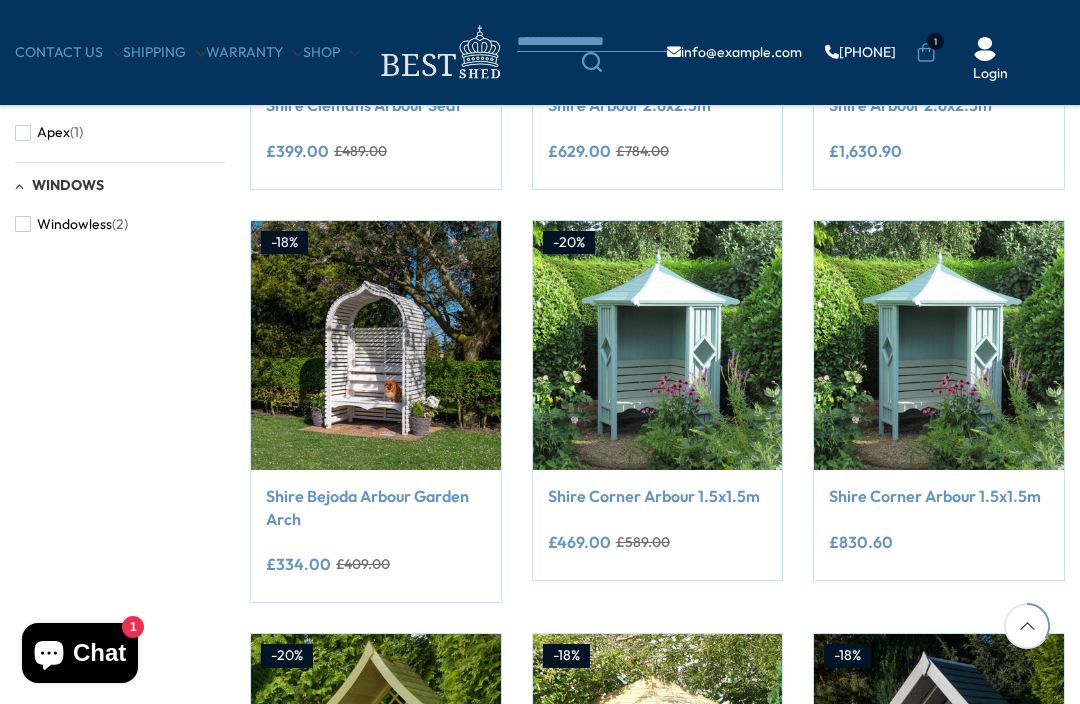 click at bounding box center (658, 346) 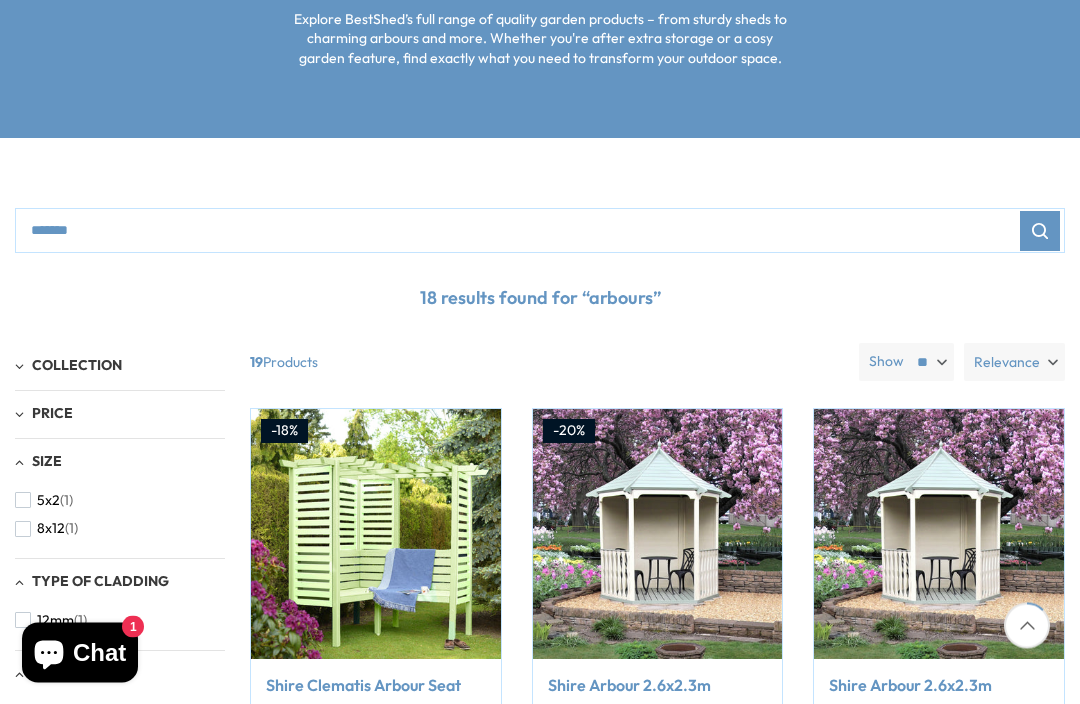 scroll, scrollTop: 349, scrollLeft: 0, axis: vertical 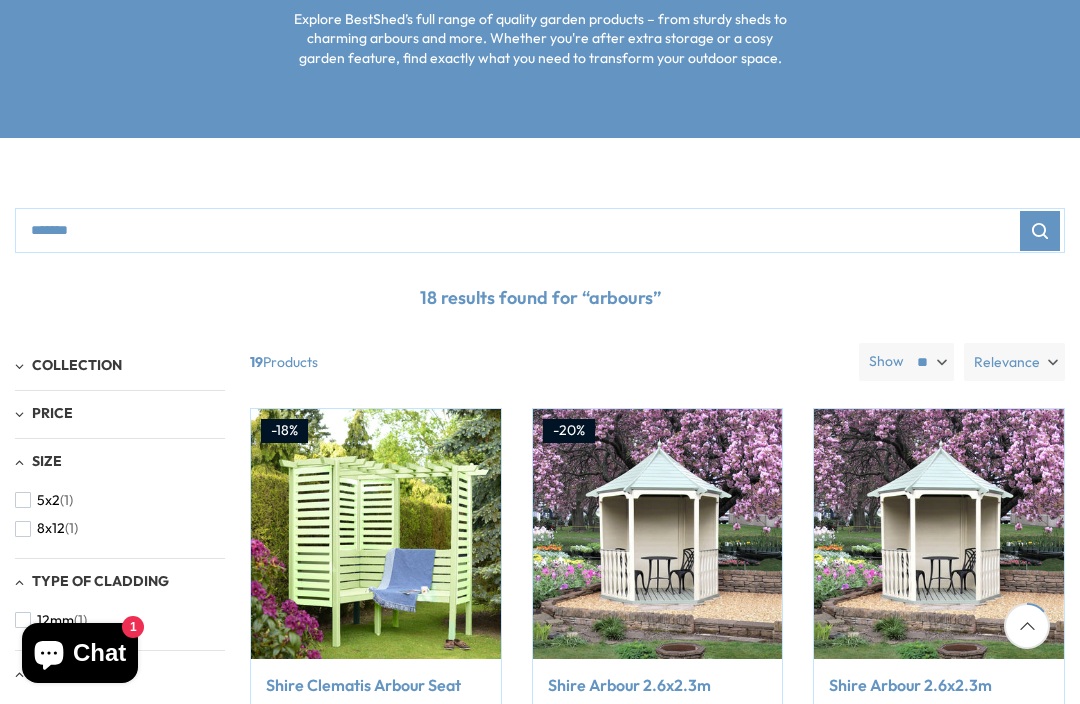 click at bounding box center [658, 534] 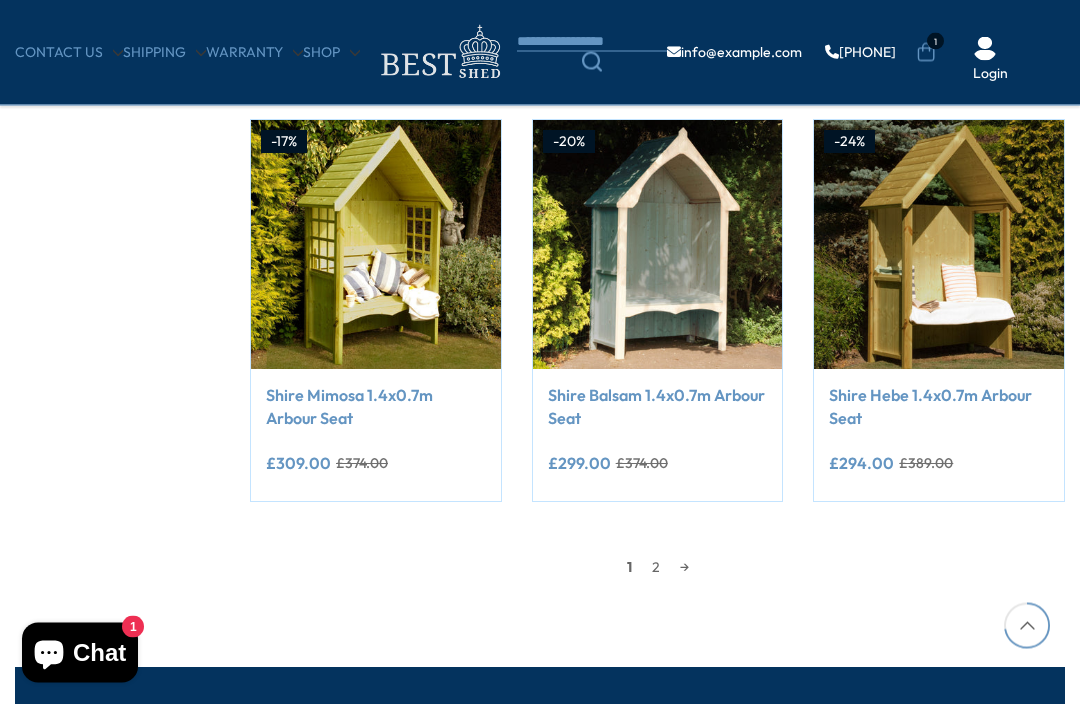 scroll, scrollTop: 1753, scrollLeft: 0, axis: vertical 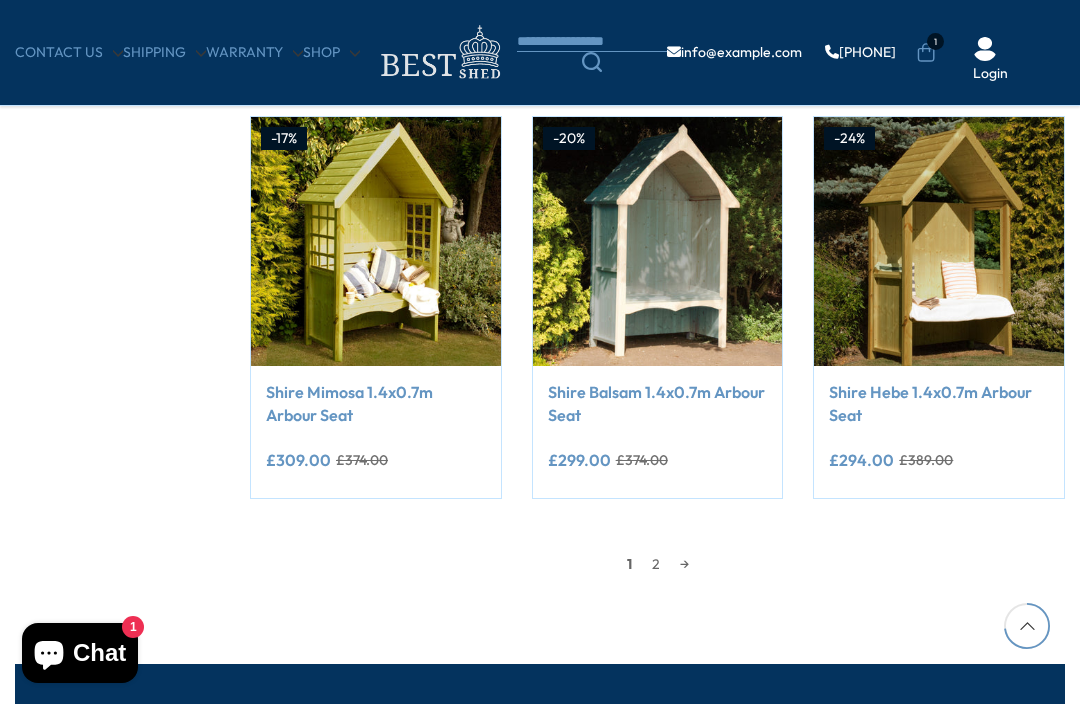 click on "→" at bounding box center (684, 564) 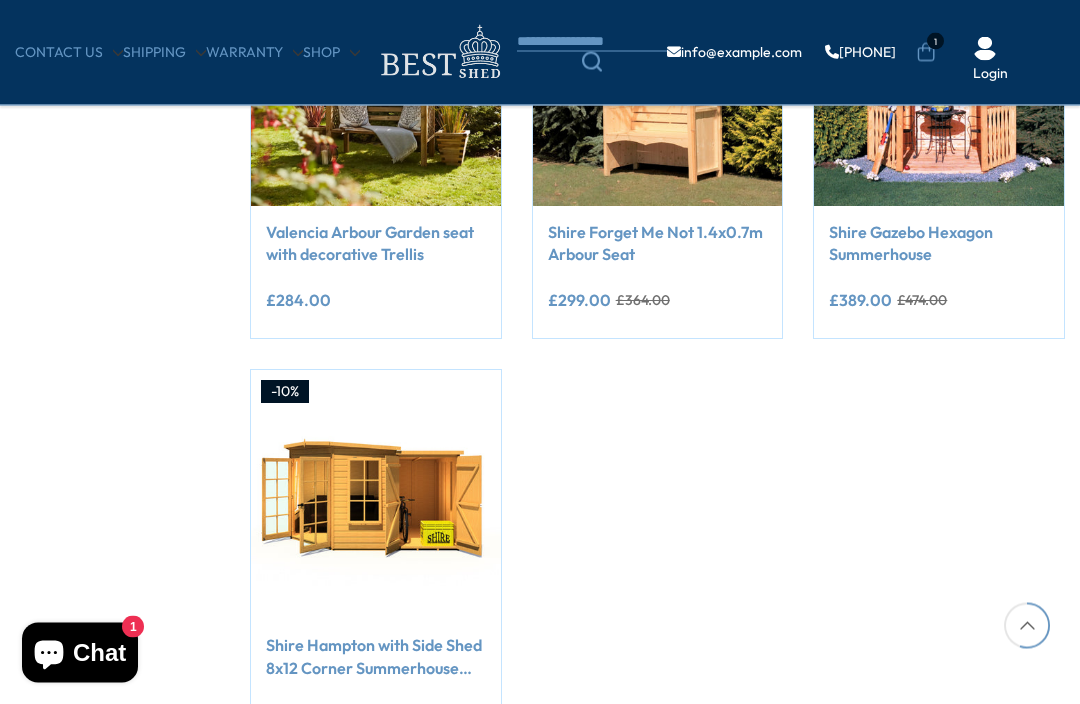 scroll, scrollTop: 1110, scrollLeft: 0, axis: vertical 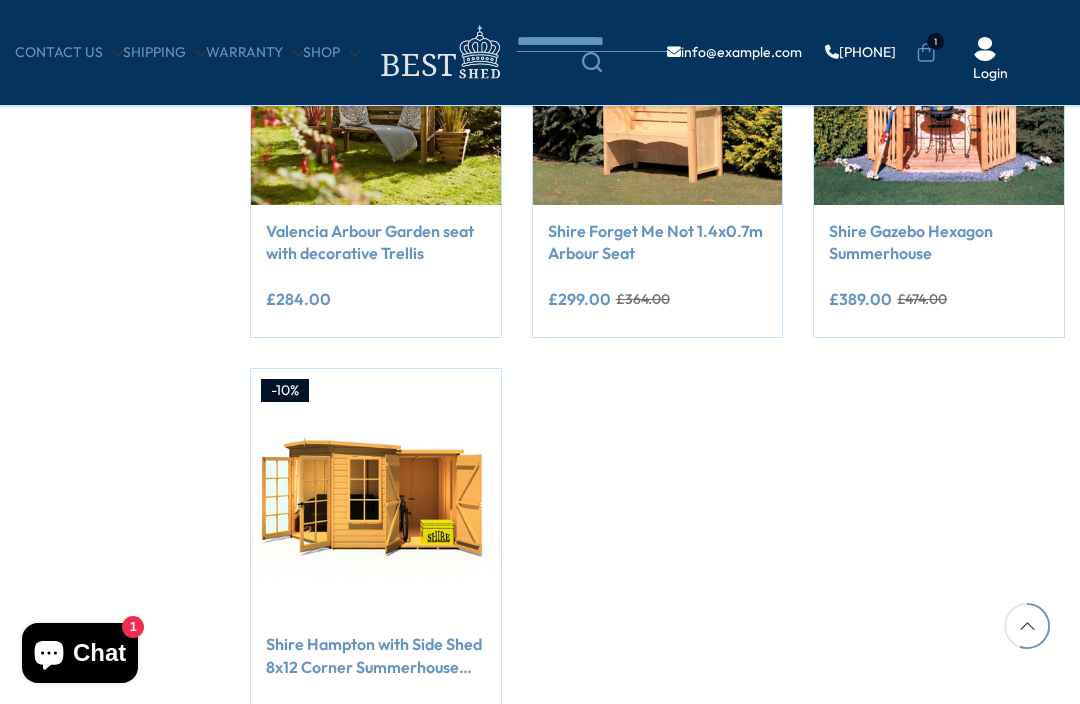 click at bounding box center [376, 494] 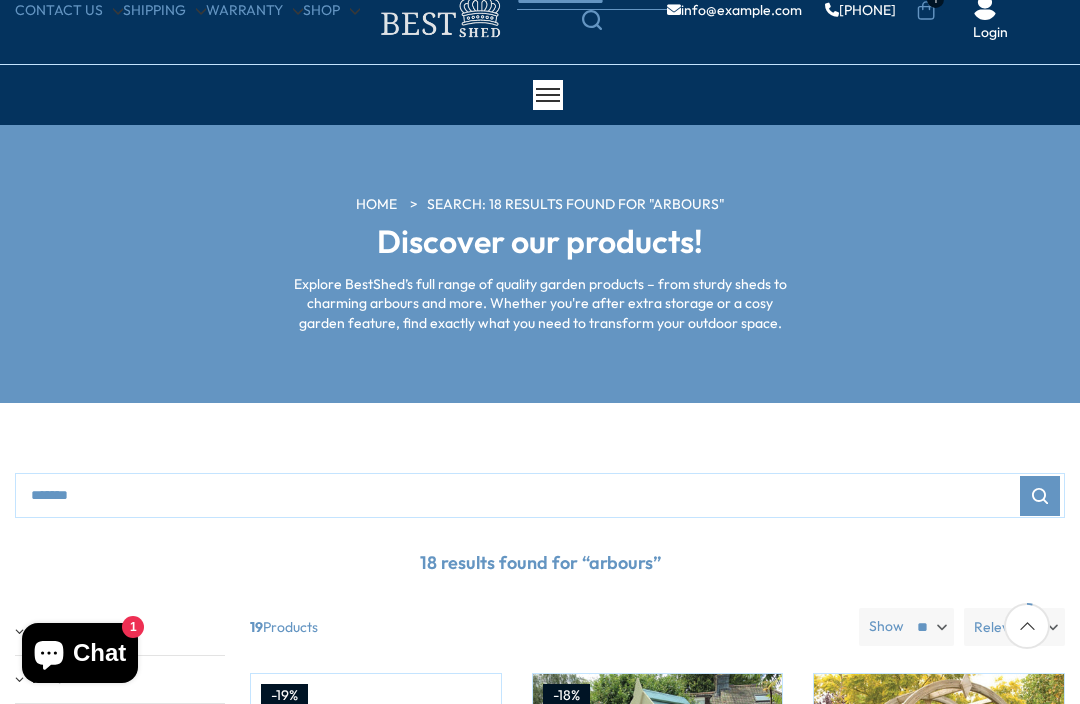 scroll, scrollTop: 0, scrollLeft: 0, axis: both 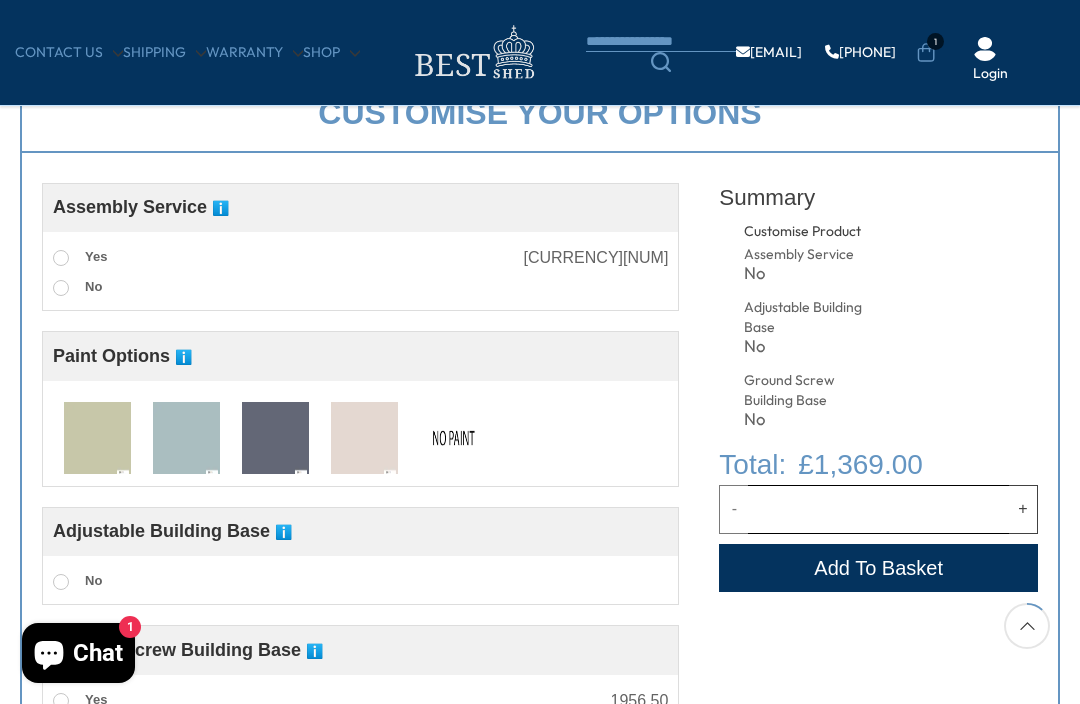 click at bounding box center (186, 439) 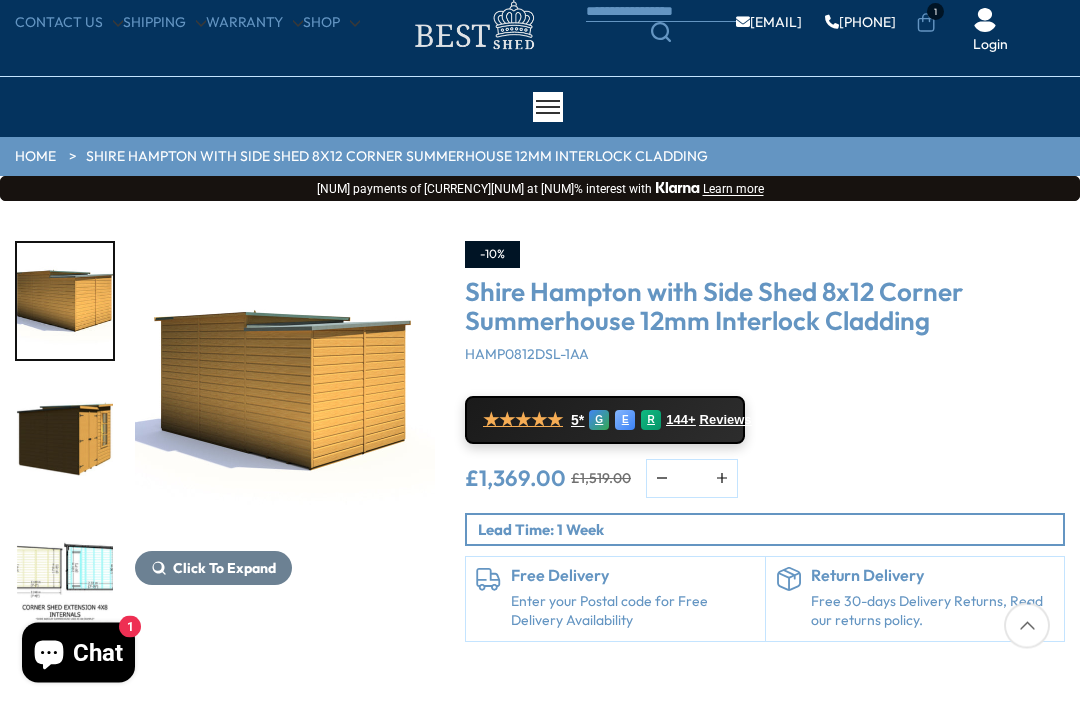 scroll, scrollTop: 0, scrollLeft: 0, axis: both 